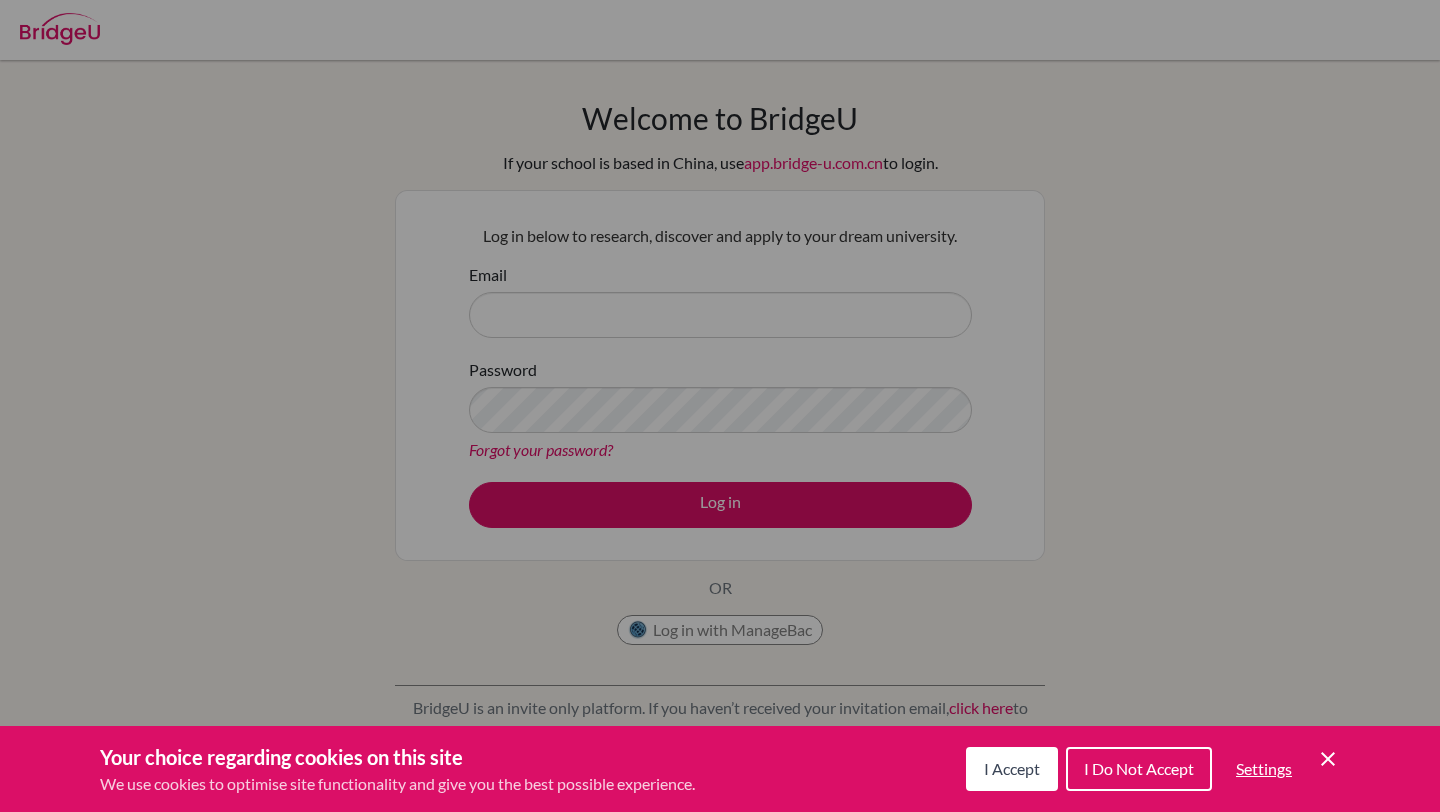scroll, scrollTop: 0, scrollLeft: 0, axis: both 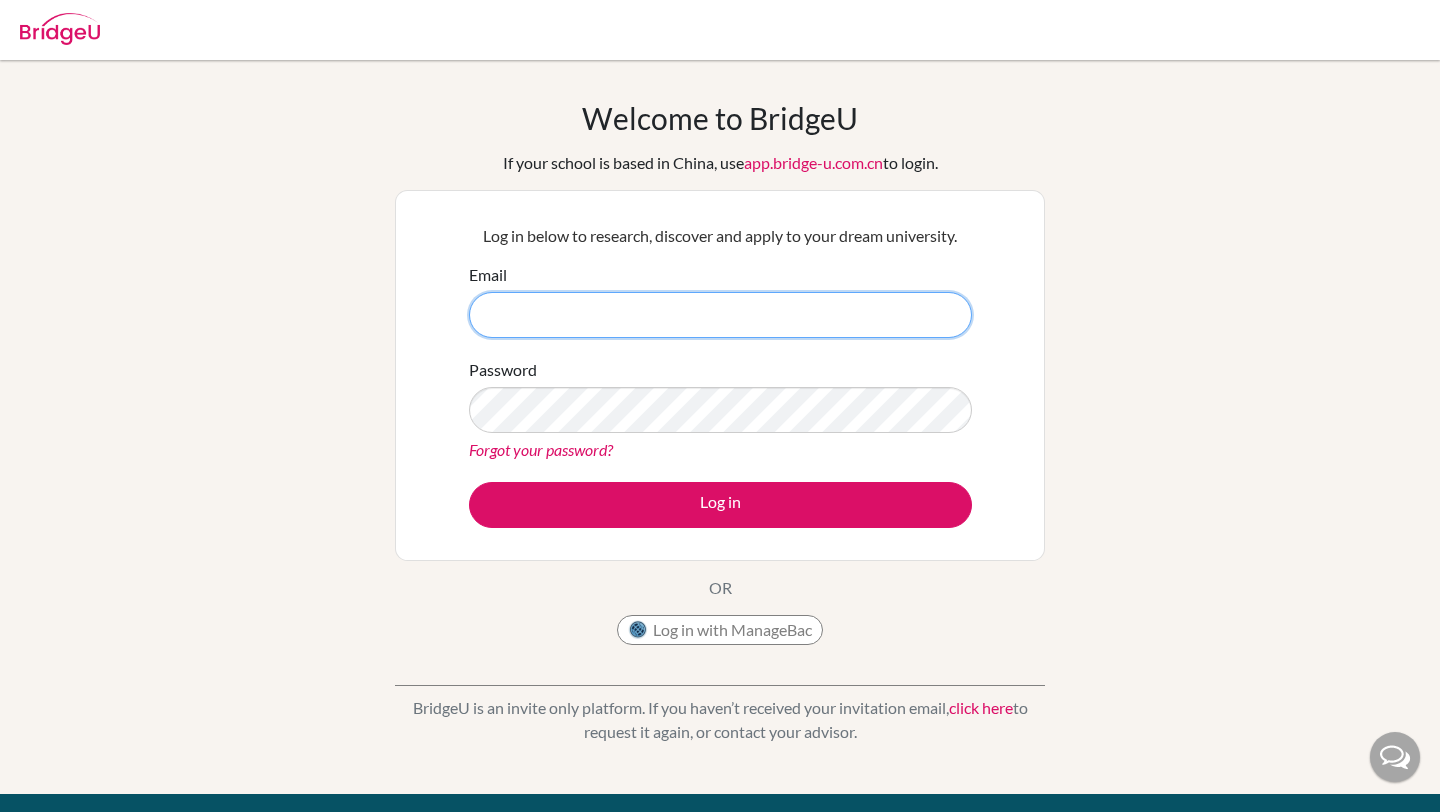 click on "Email" at bounding box center [720, 315] 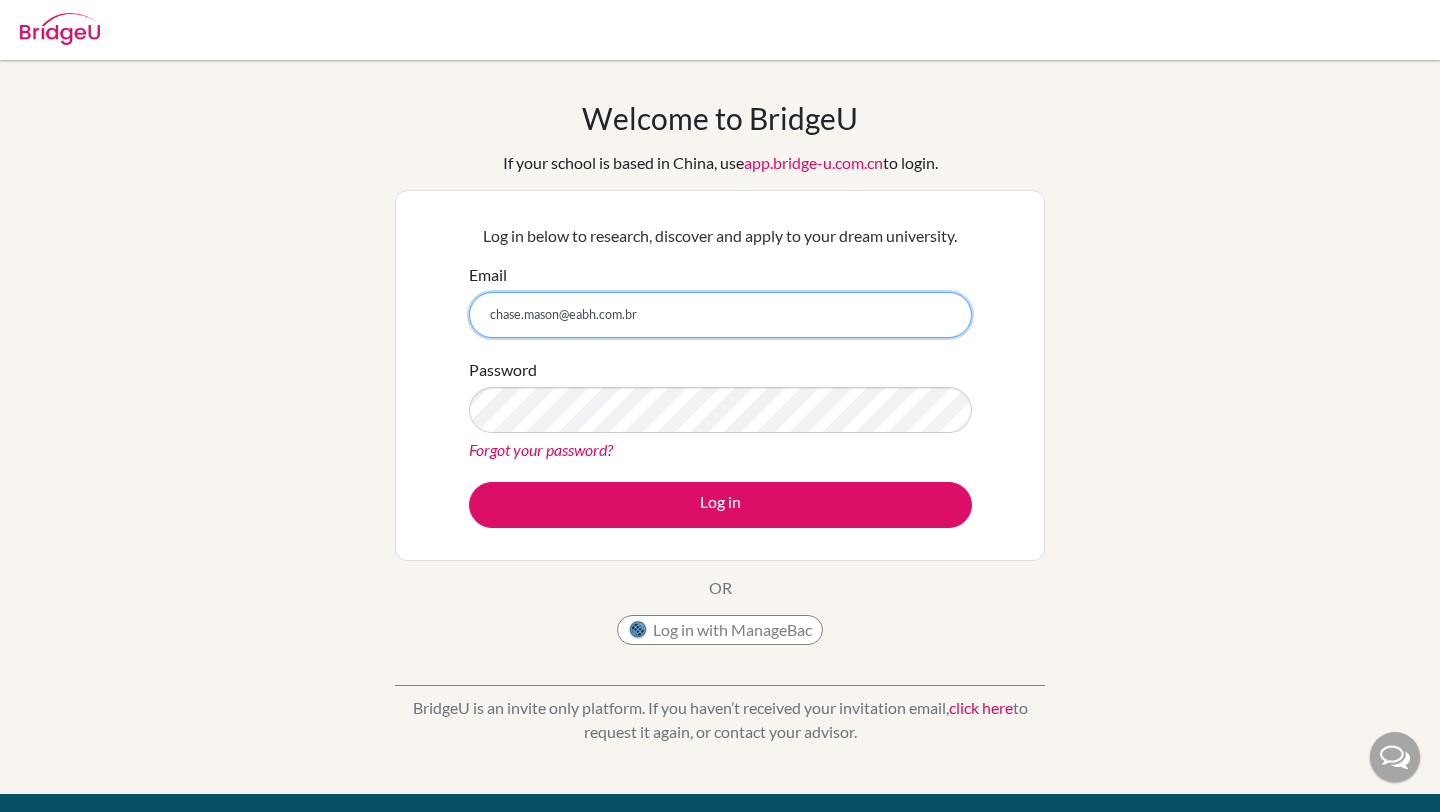 type on "chase.mason@eabh.com.br" 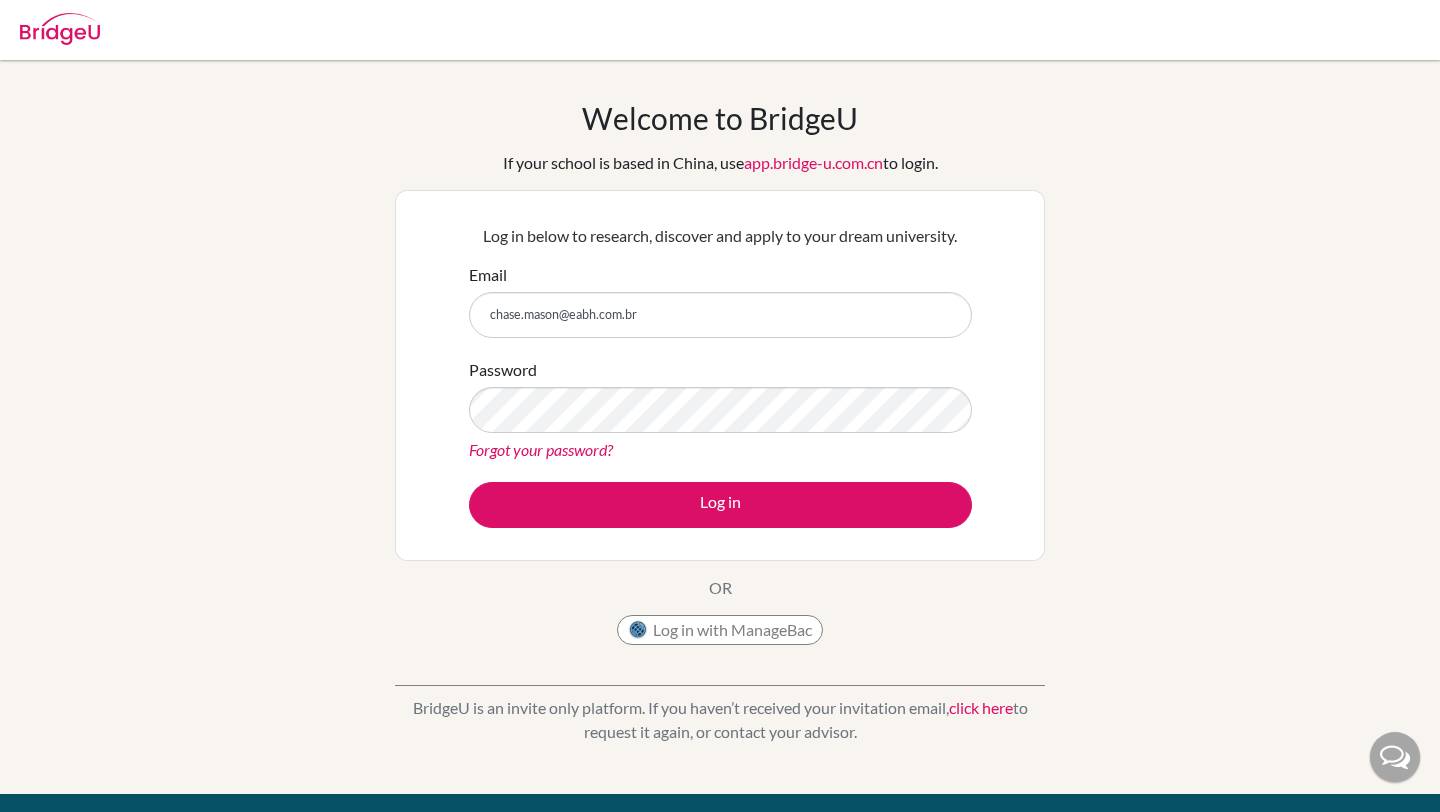 click on "Email
chase.mason@eabh.com.br
Password
Forgot your password?
Log in" at bounding box center (720, 395) 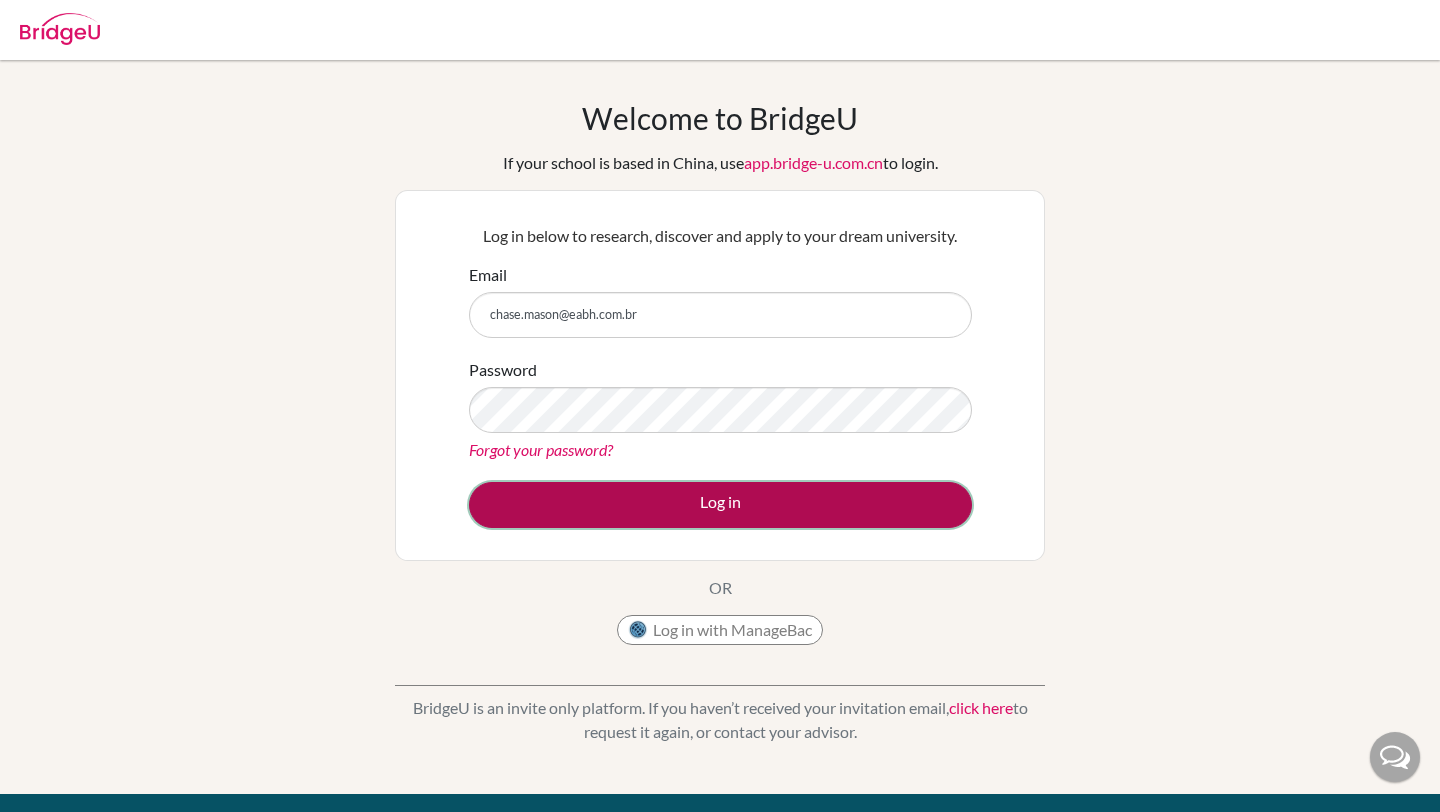 click on "Log in" at bounding box center [720, 505] 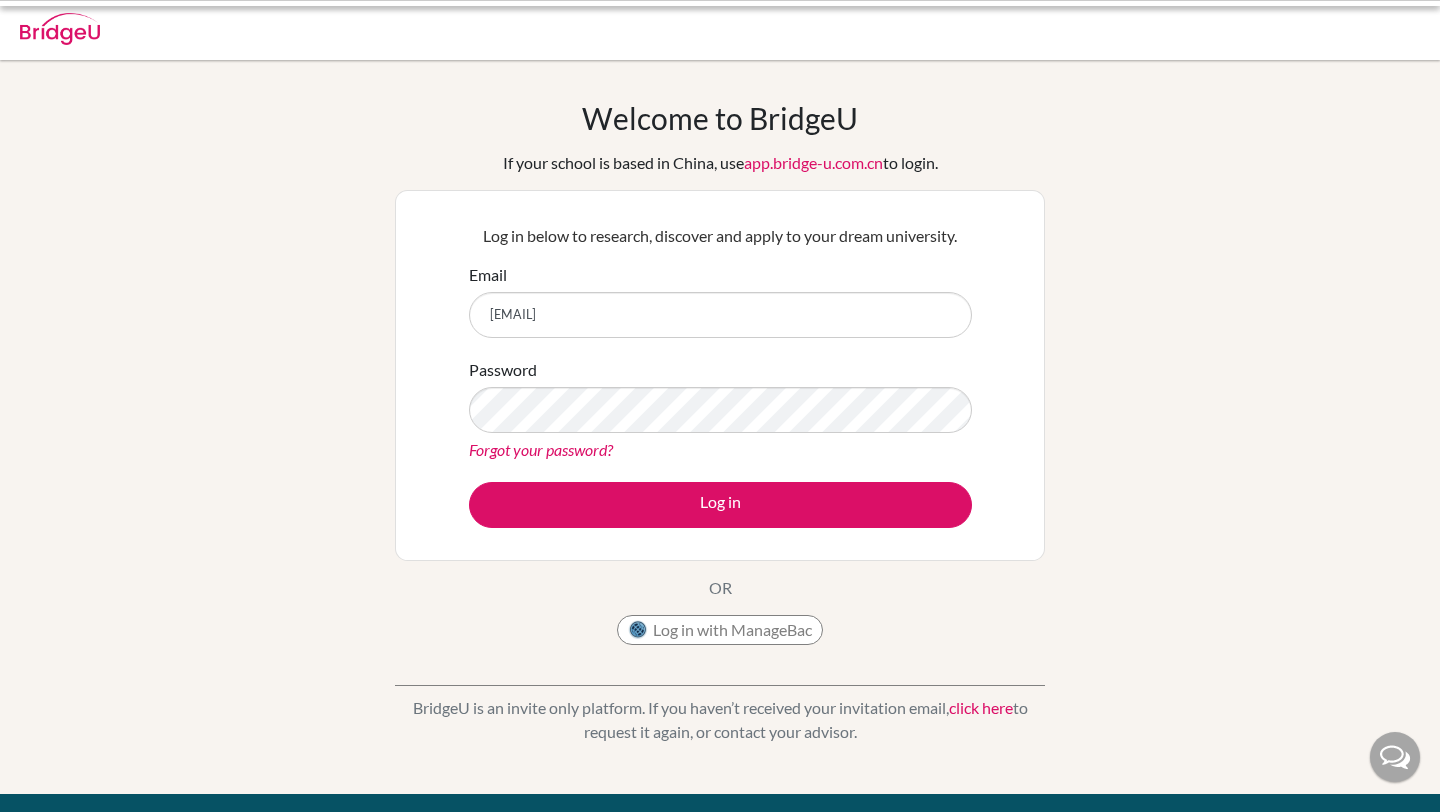 scroll, scrollTop: 0, scrollLeft: 0, axis: both 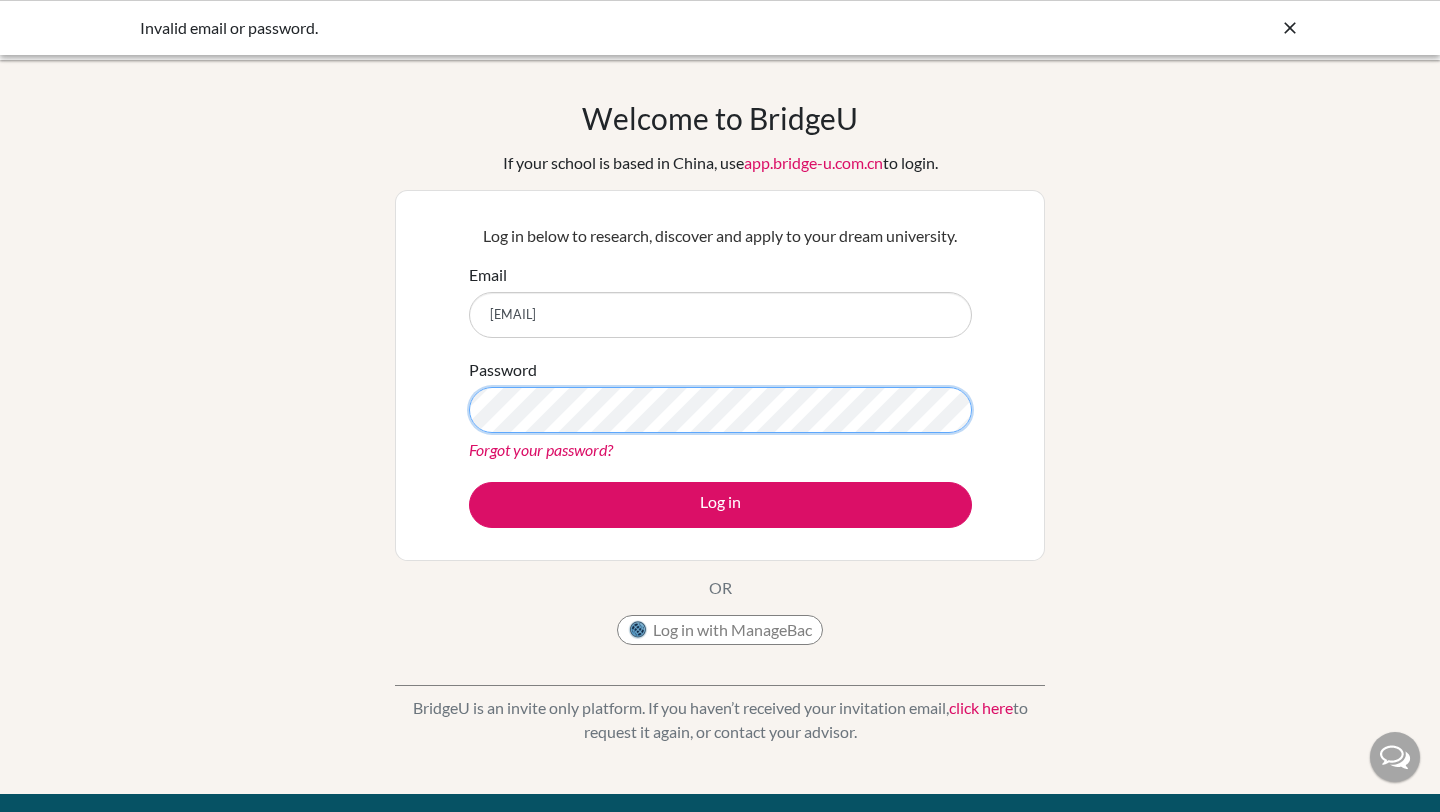 click on "Log in" at bounding box center (720, 505) 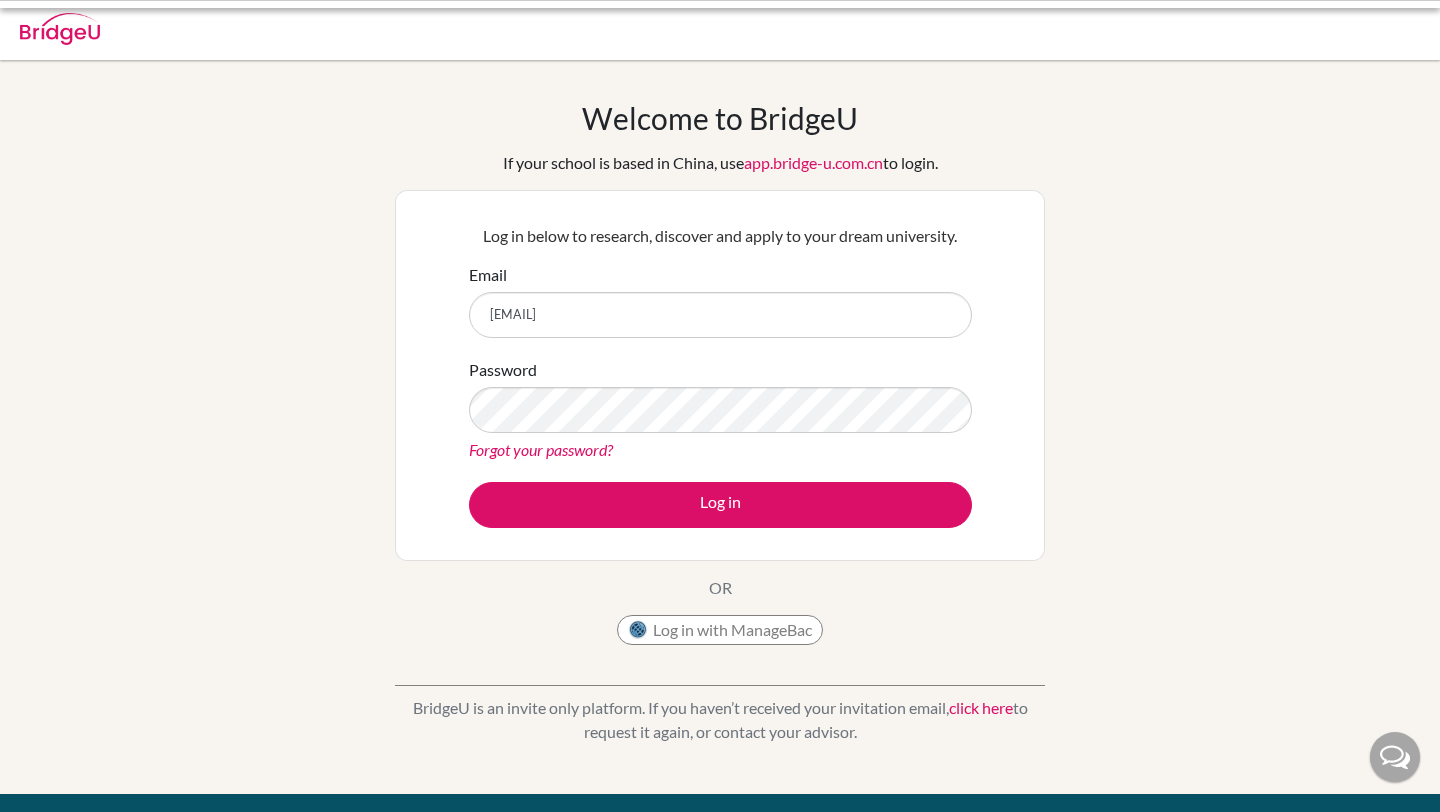scroll, scrollTop: 0, scrollLeft: 0, axis: both 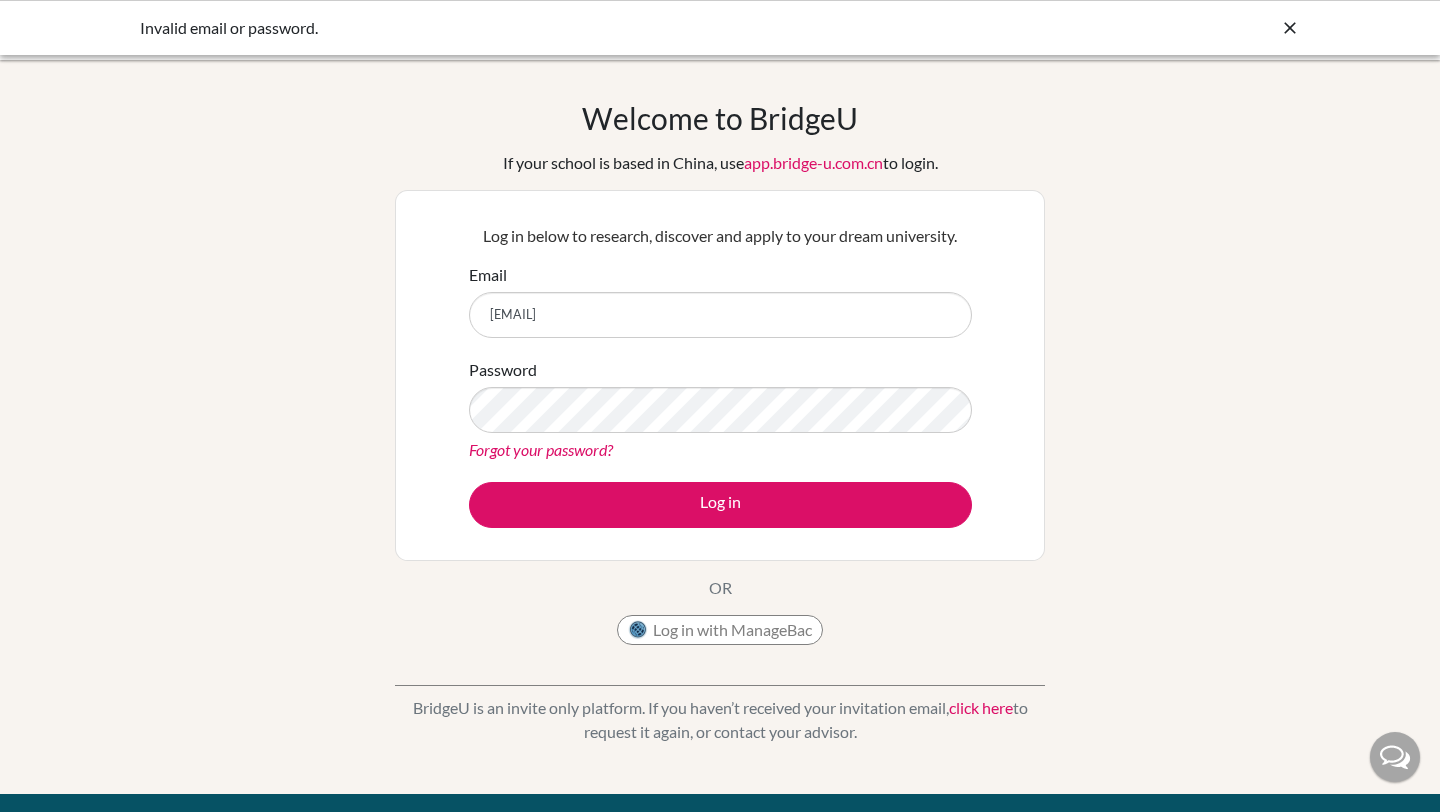 click at bounding box center (1290, 28) 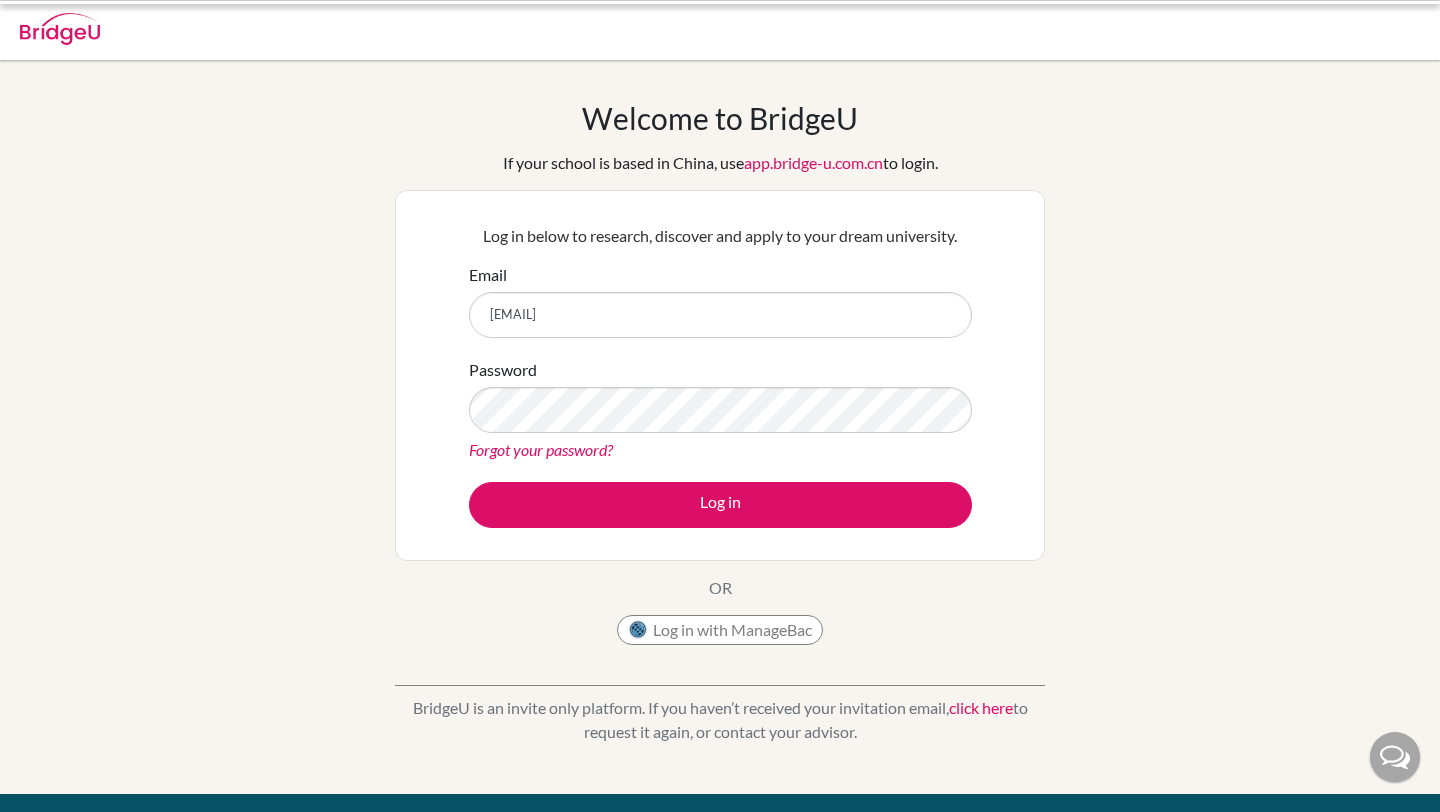 scroll, scrollTop: 0, scrollLeft: 0, axis: both 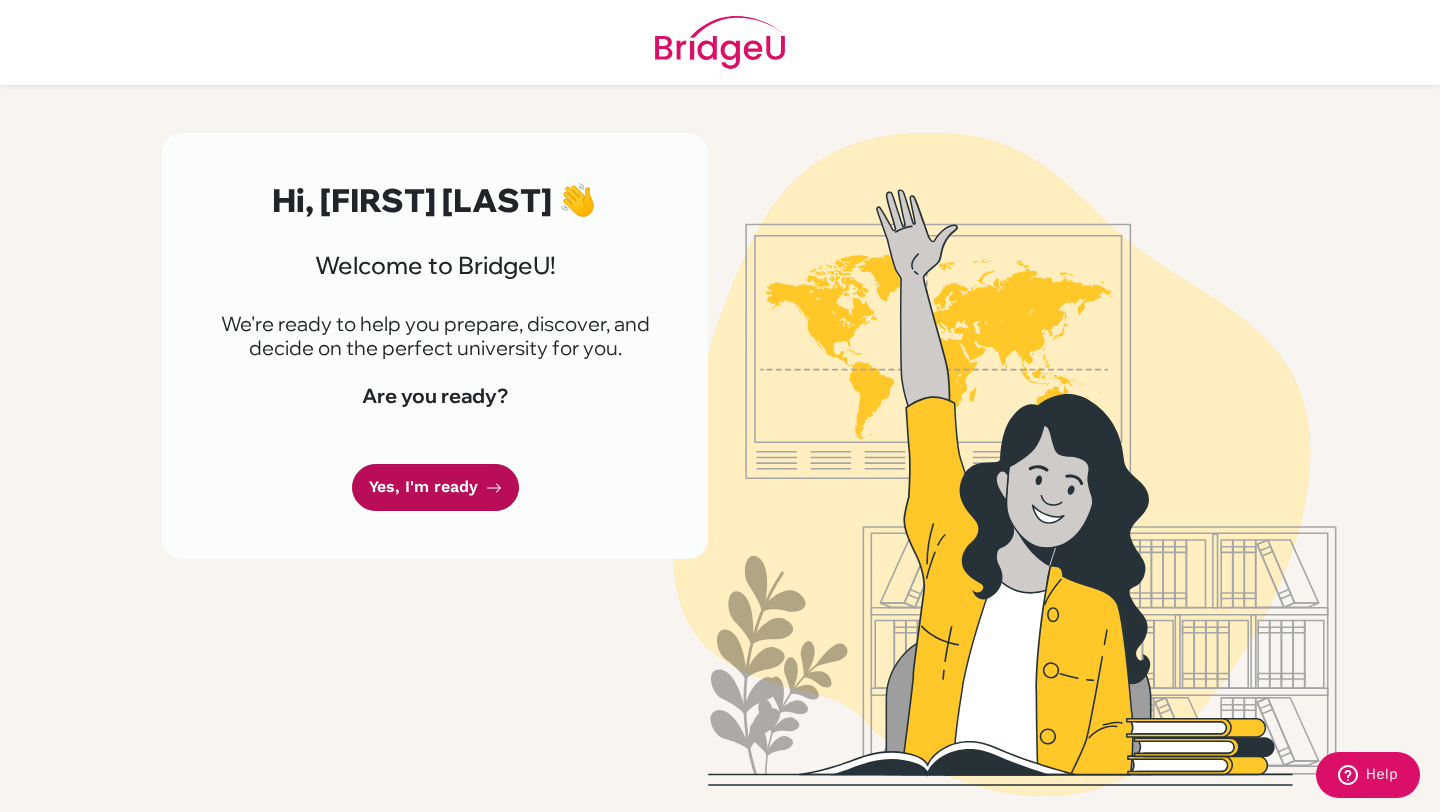 click on "Yes, I'm ready" at bounding box center (435, 487) 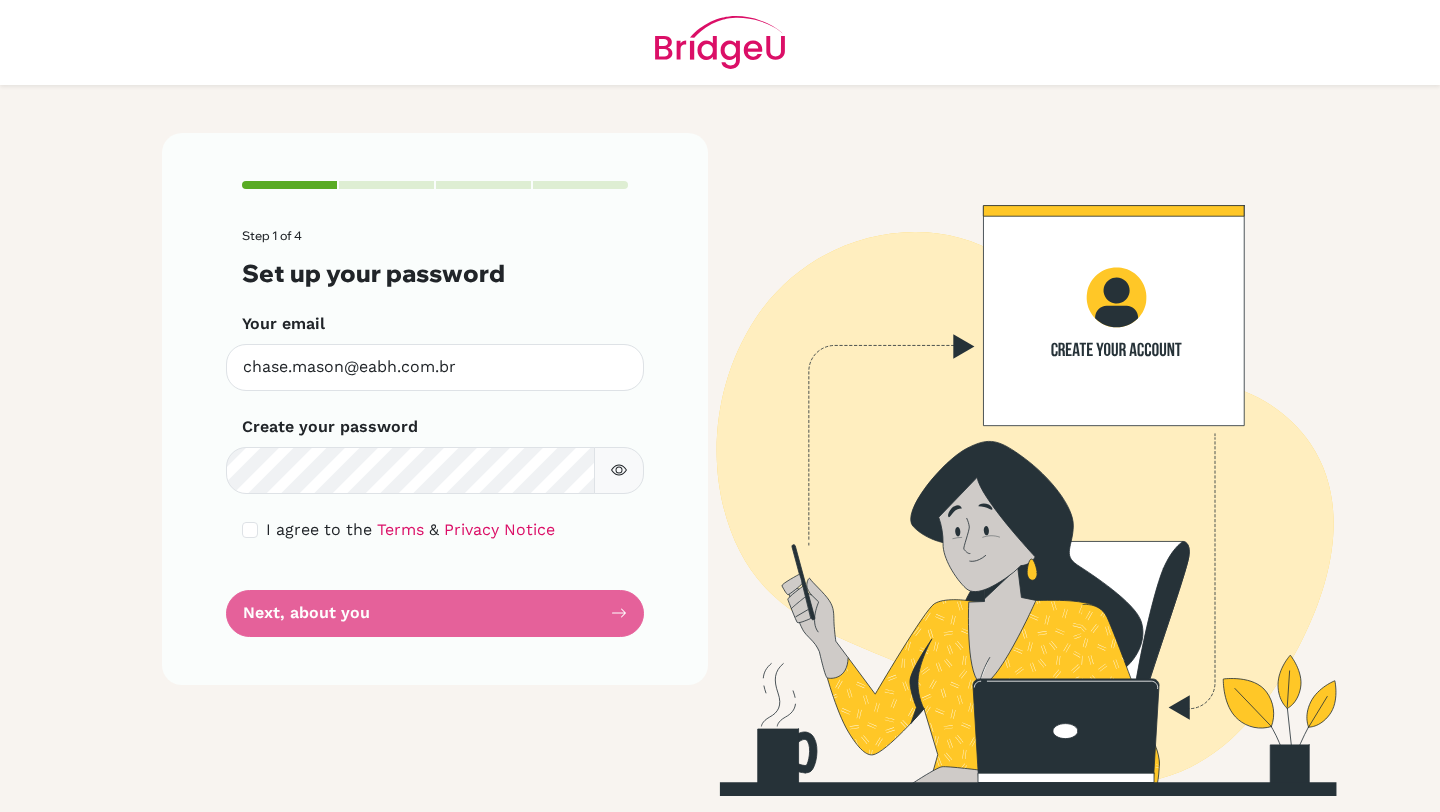 scroll, scrollTop: 0, scrollLeft: 0, axis: both 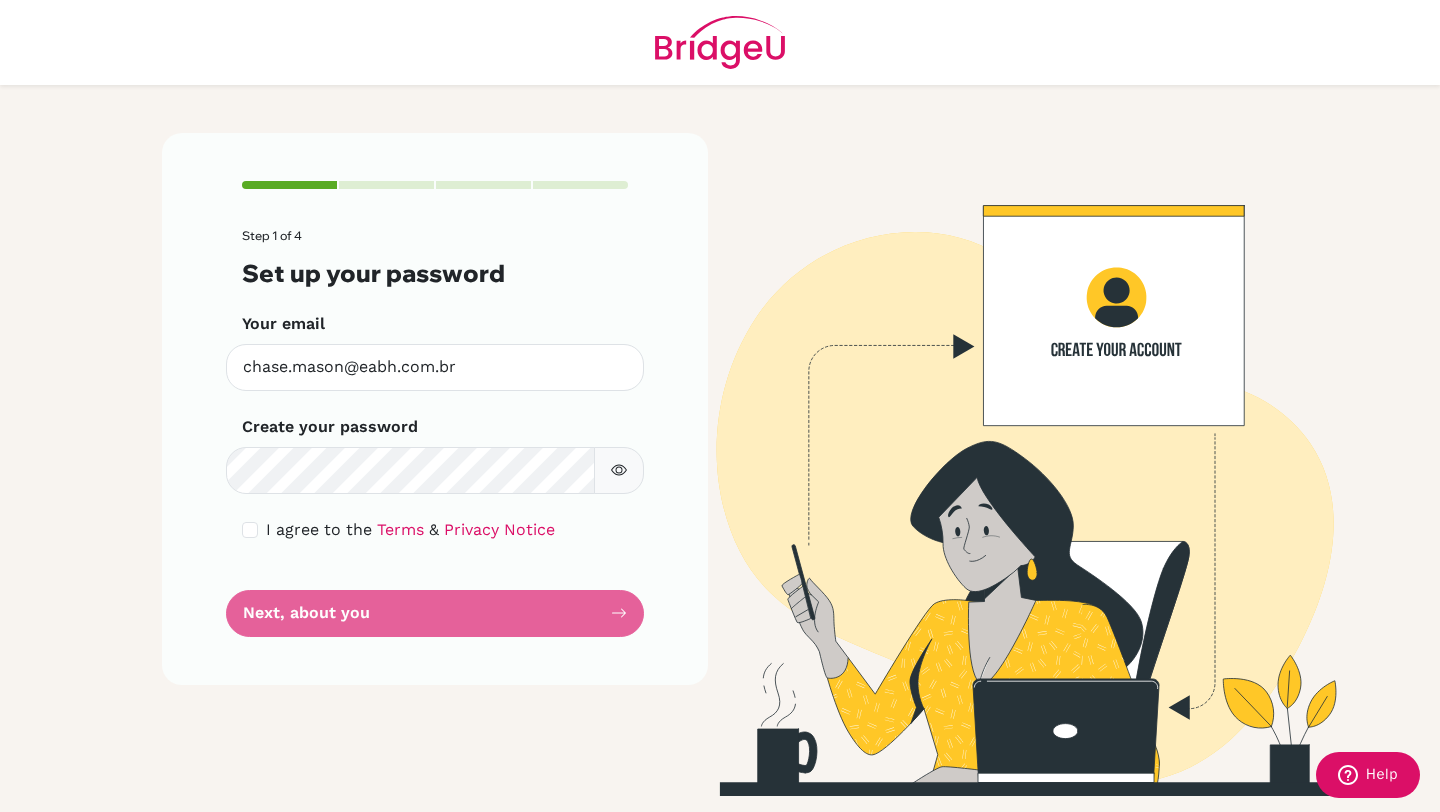 click at bounding box center [619, 470] 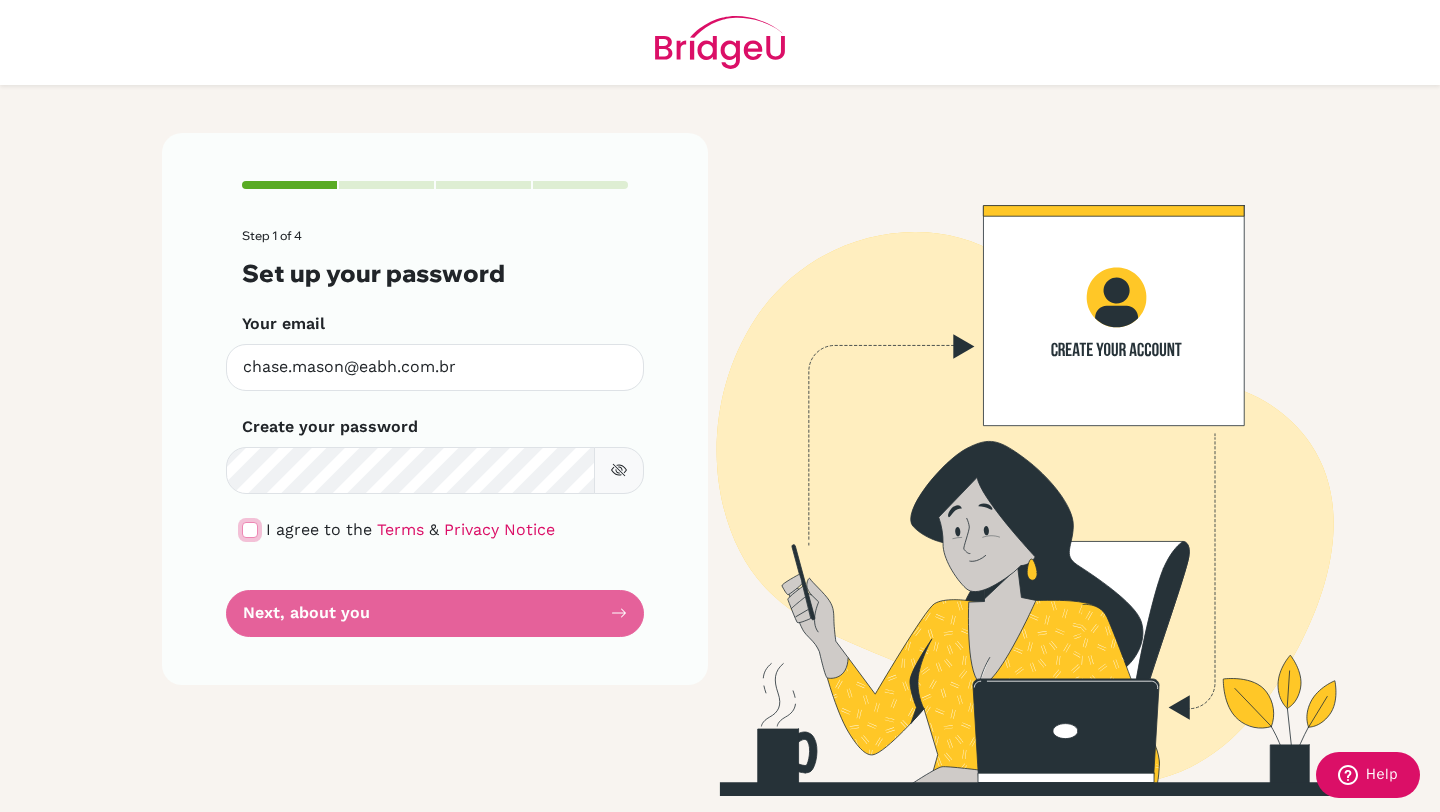 click at bounding box center [250, 530] 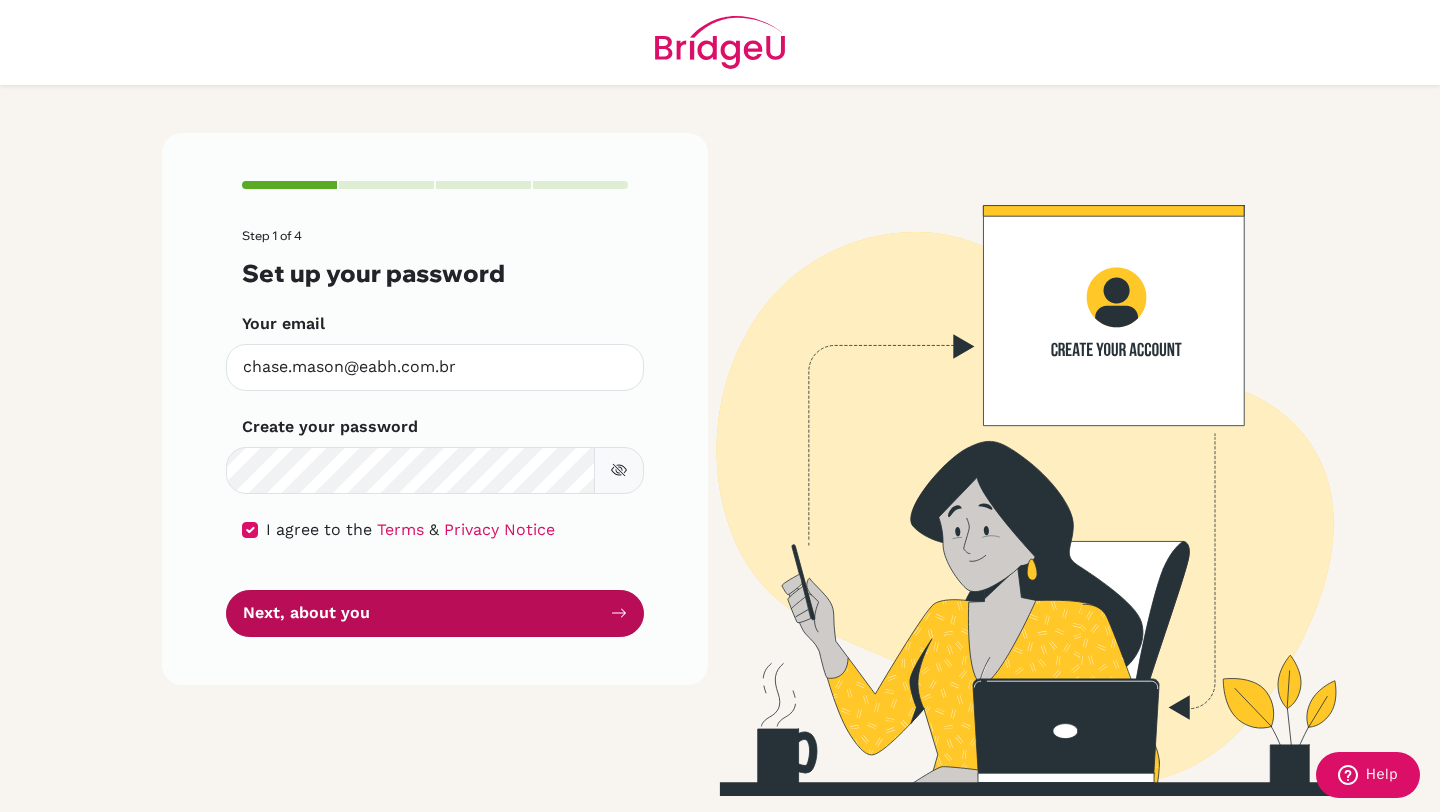 click on "Next, about you" at bounding box center (435, 613) 